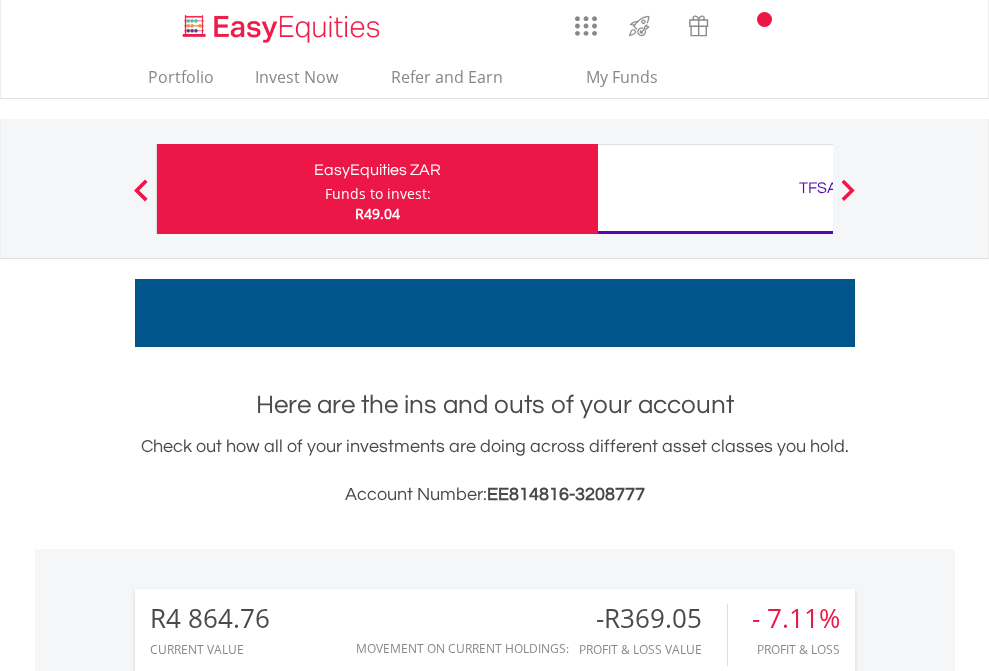 scroll, scrollTop: 0, scrollLeft: 0, axis: both 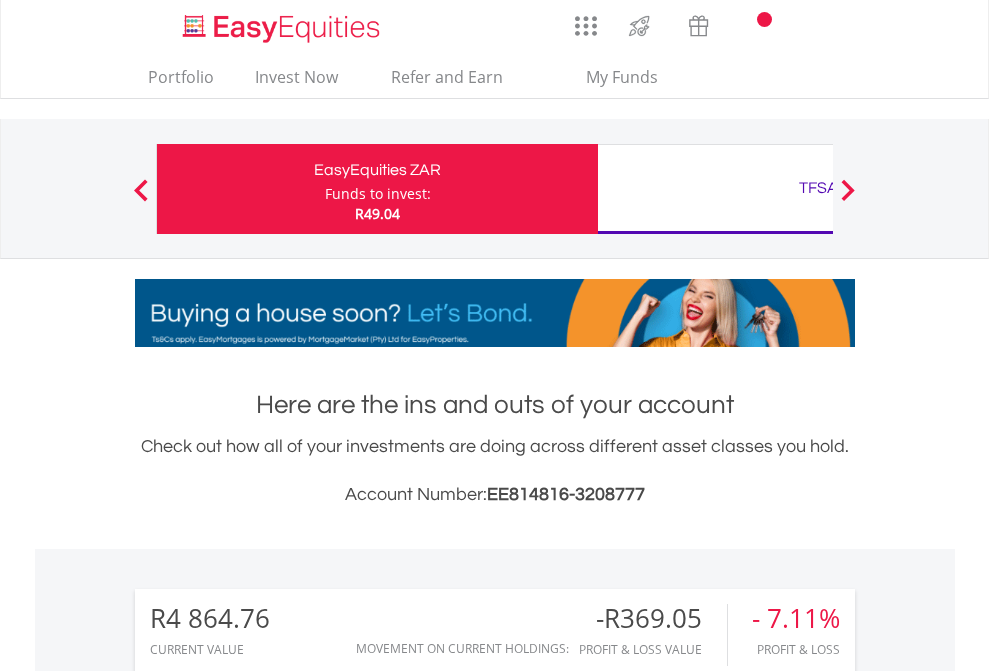 click on "Funds to invest:" at bounding box center (378, 194) 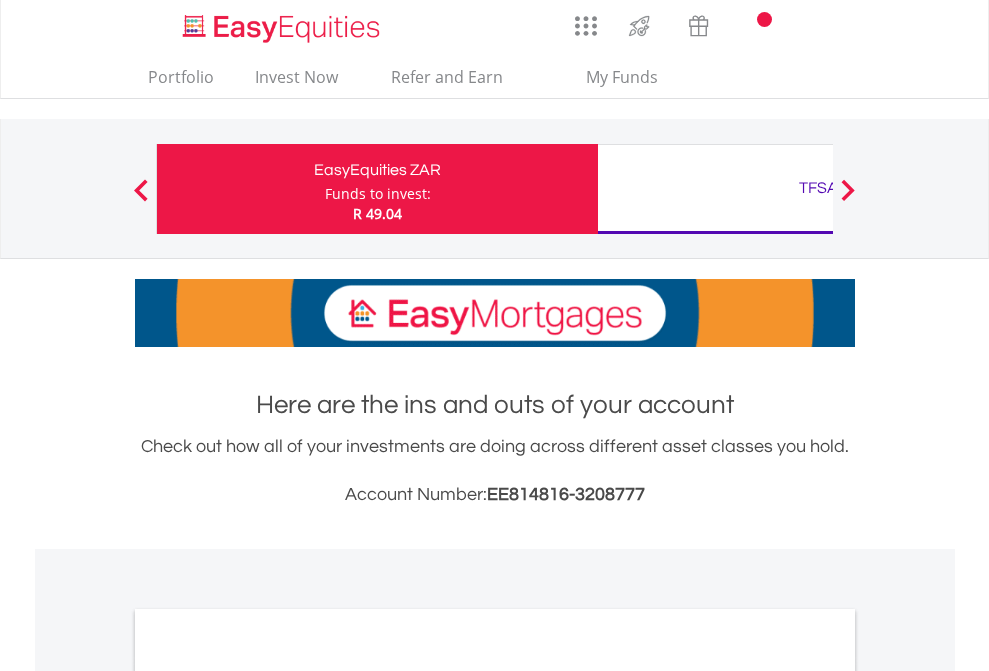 scroll, scrollTop: 0, scrollLeft: 0, axis: both 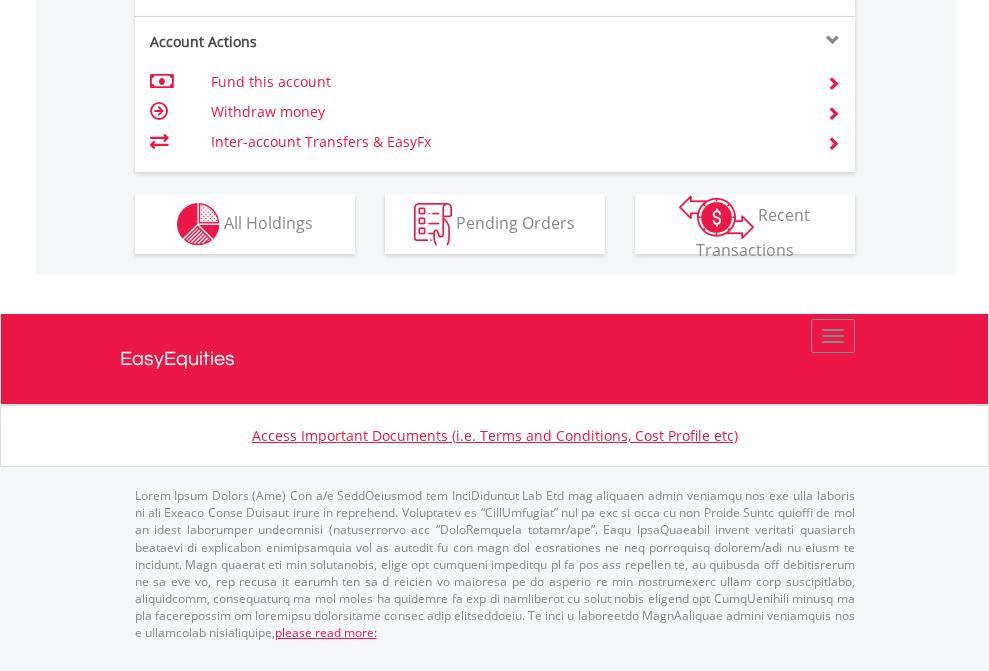 click on "Investment types" at bounding box center (706, -337) 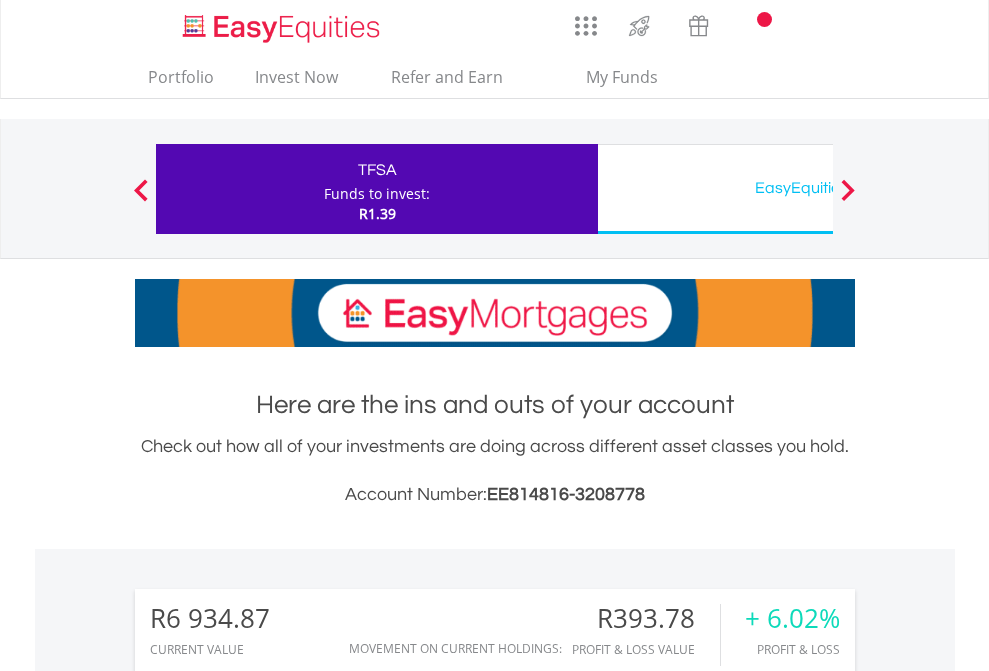 scroll, scrollTop: 0, scrollLeft: 0, axis: both 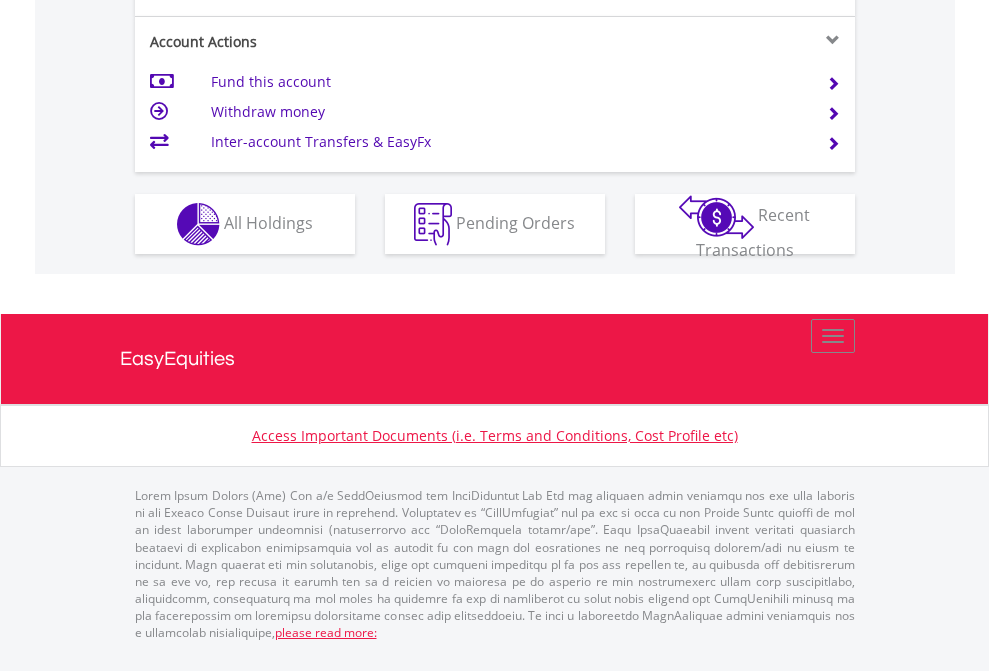 click on "Investment types" at bounding box center [706, -337] 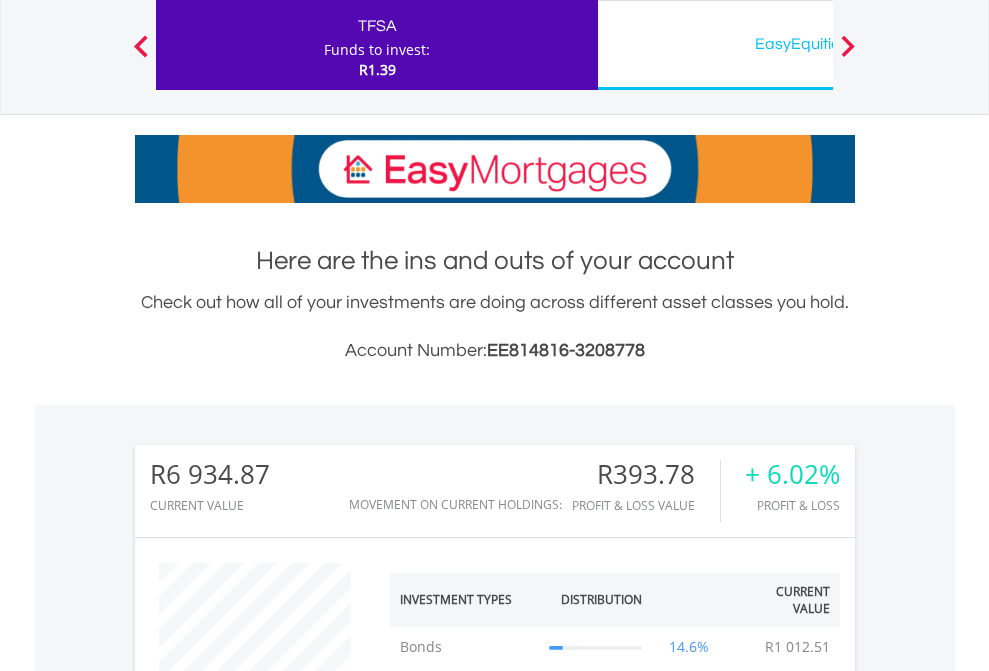 click on "EasyEquities USD" at bounding box center (818, 44) 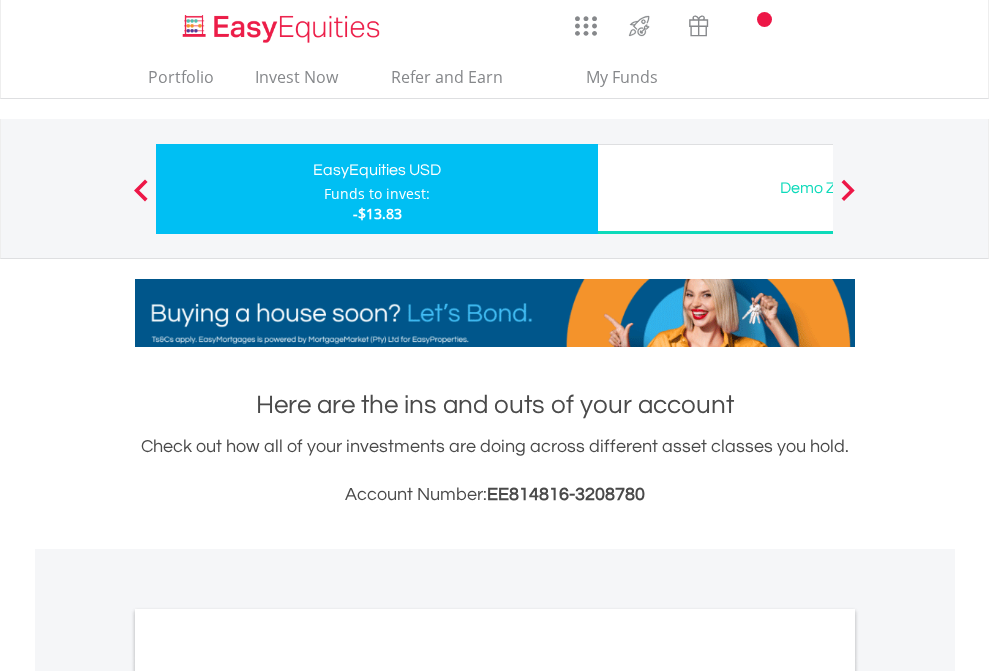 scroll, scrollTop: 0, scrollLeft: 0, axis: both 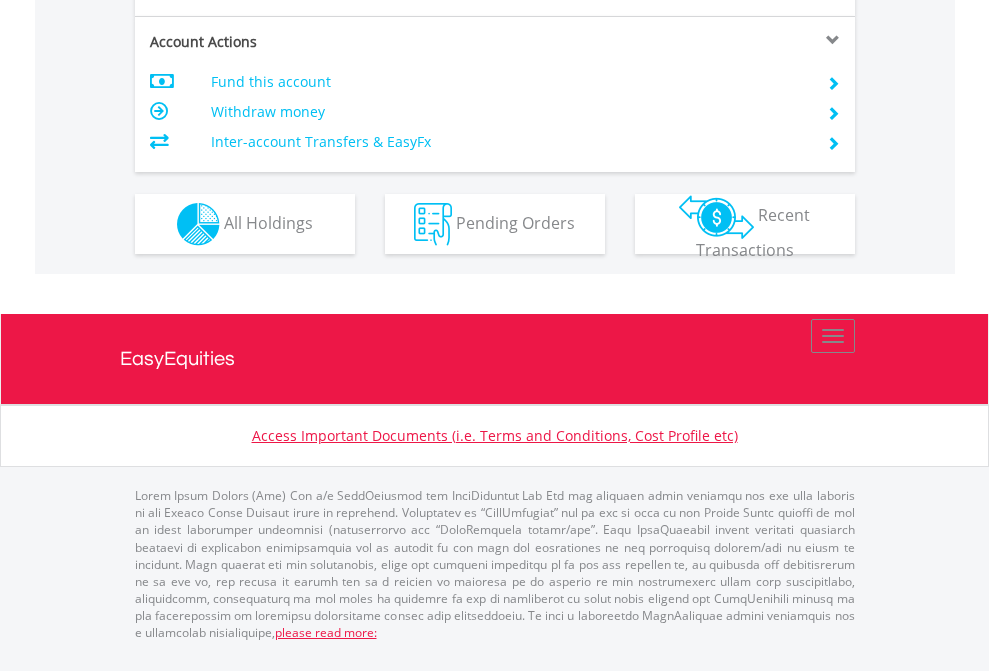 click on "Investment types" at bounding box center [706, -337] 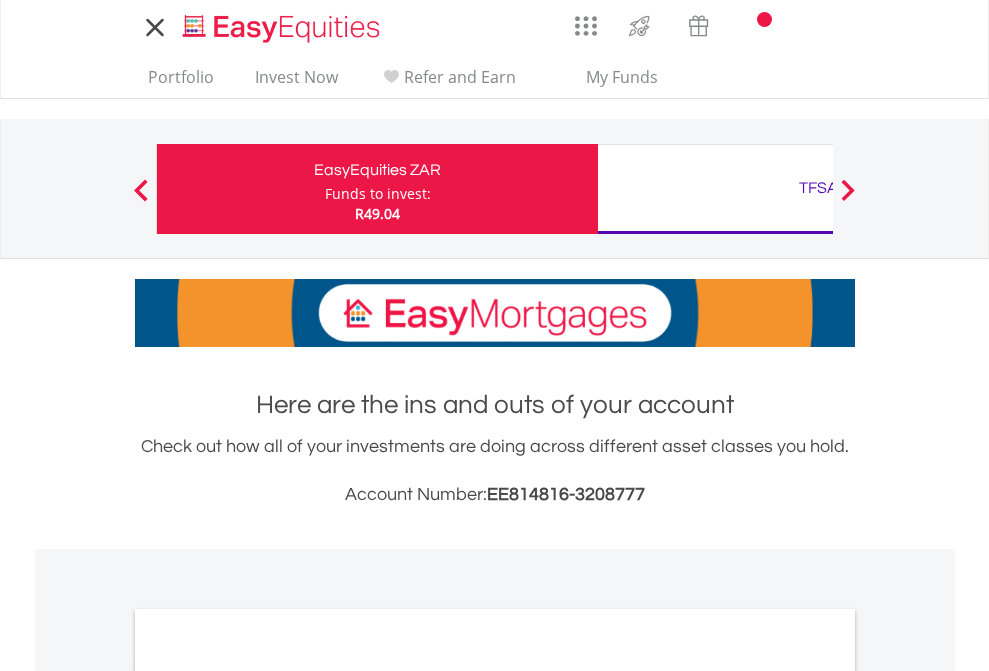 scroll, scrollTop: 1202, scrollLeft: 0, axis: vertical 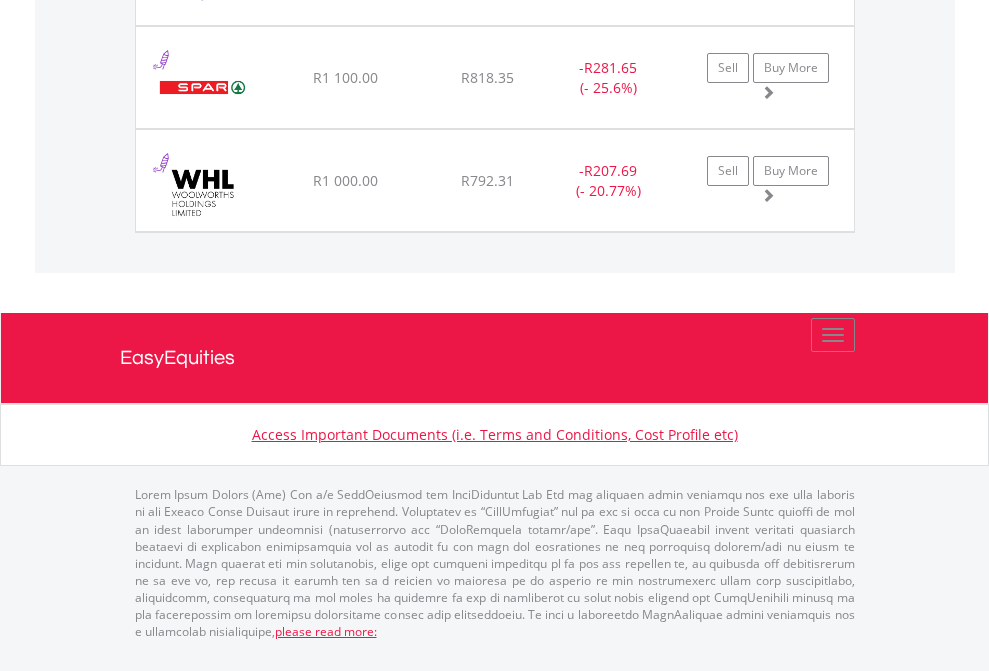 click on "TFSA" at bounding box center [818, -1894] 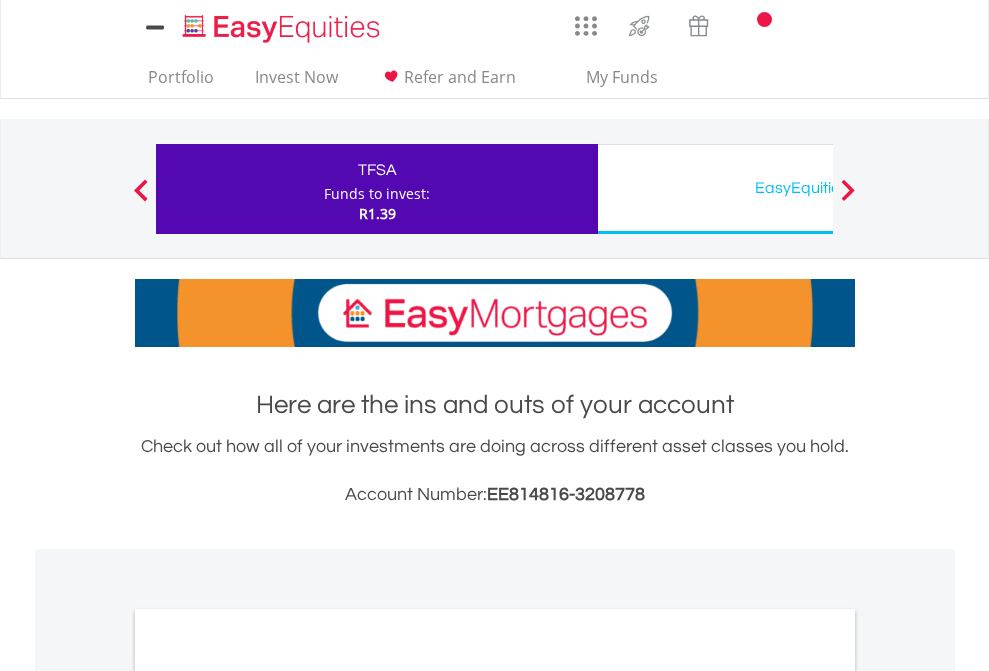 scroll, scrollTop: 0, scrollLeft: 0, axis: both 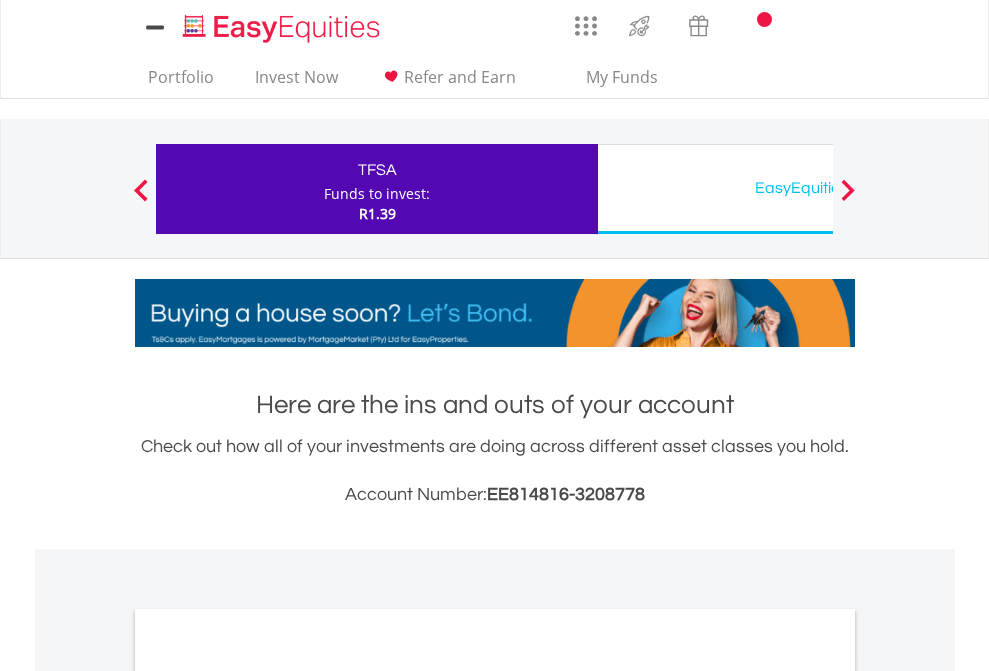 click on "All Holdings" at bounding box center [268, 1096] 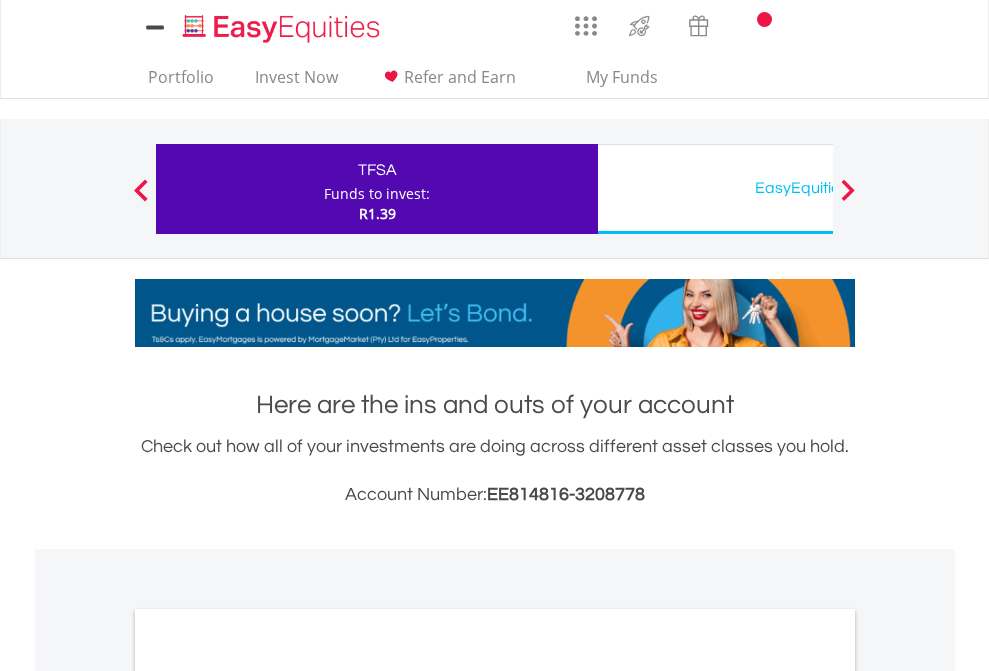 scroll, scrollTop: 1202, scrollLeft: 0, axis: vertical 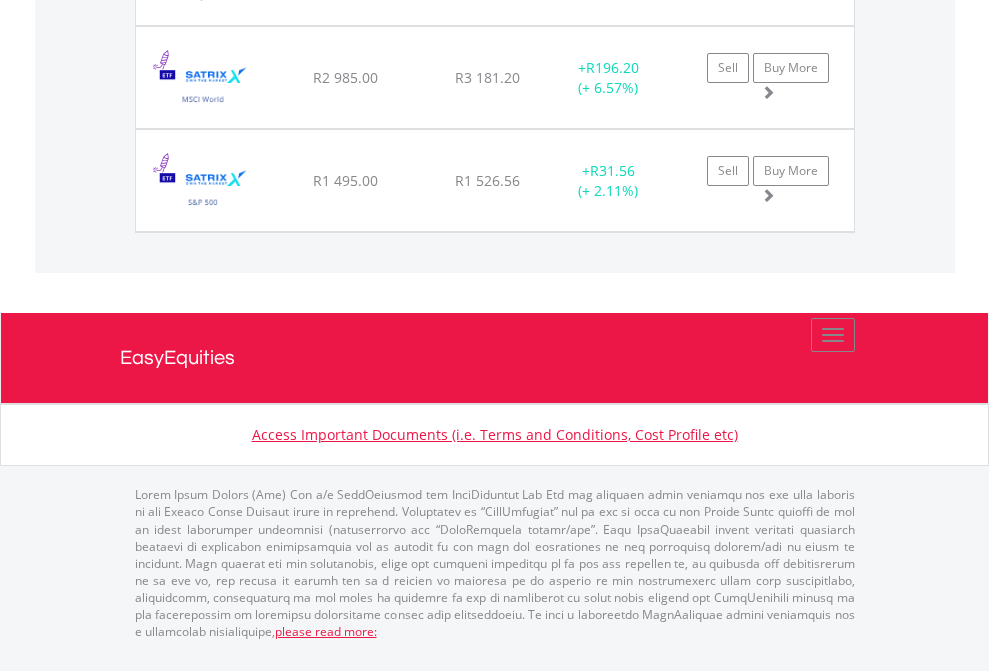 click on "EasyEquities USD" at bounding box center [818, -1688] 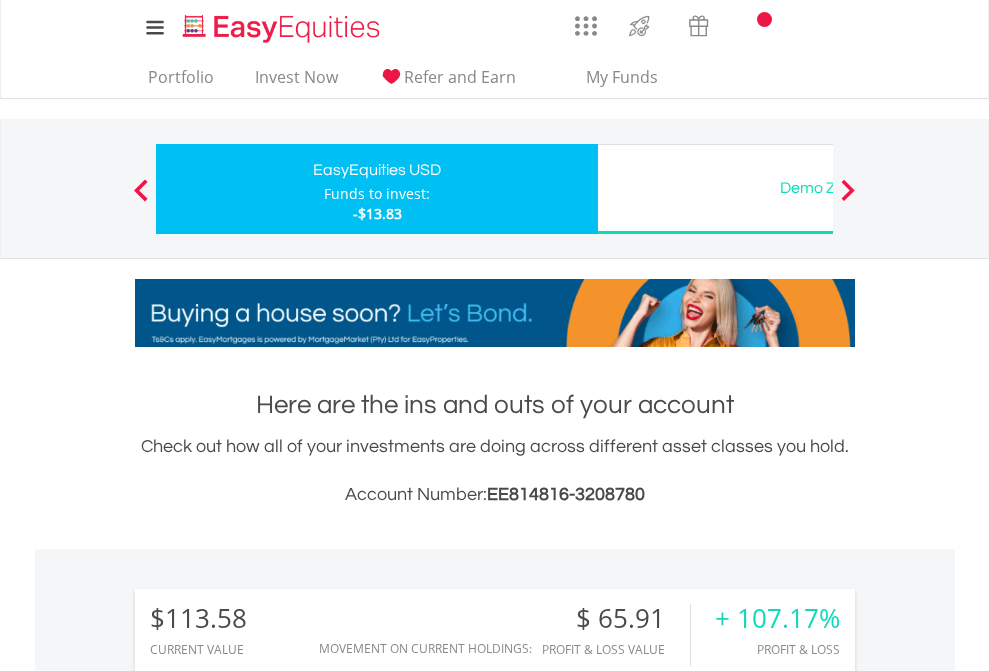 scroll, scrollTop: 1493, scrollLeft: 0, axis: vertical 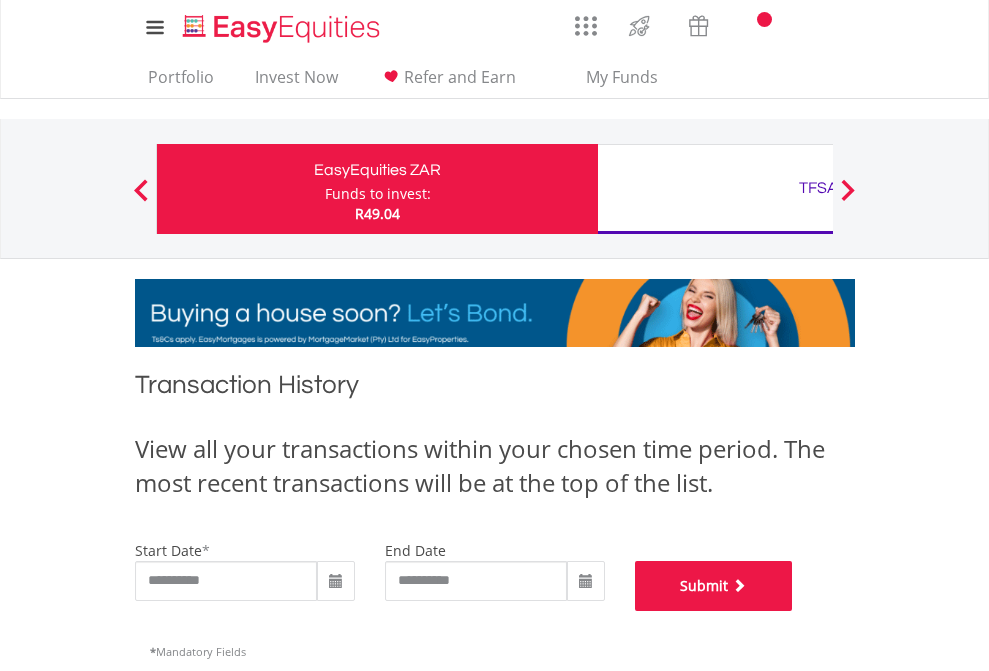 click on "Submit" at bounding box center [714, 586] 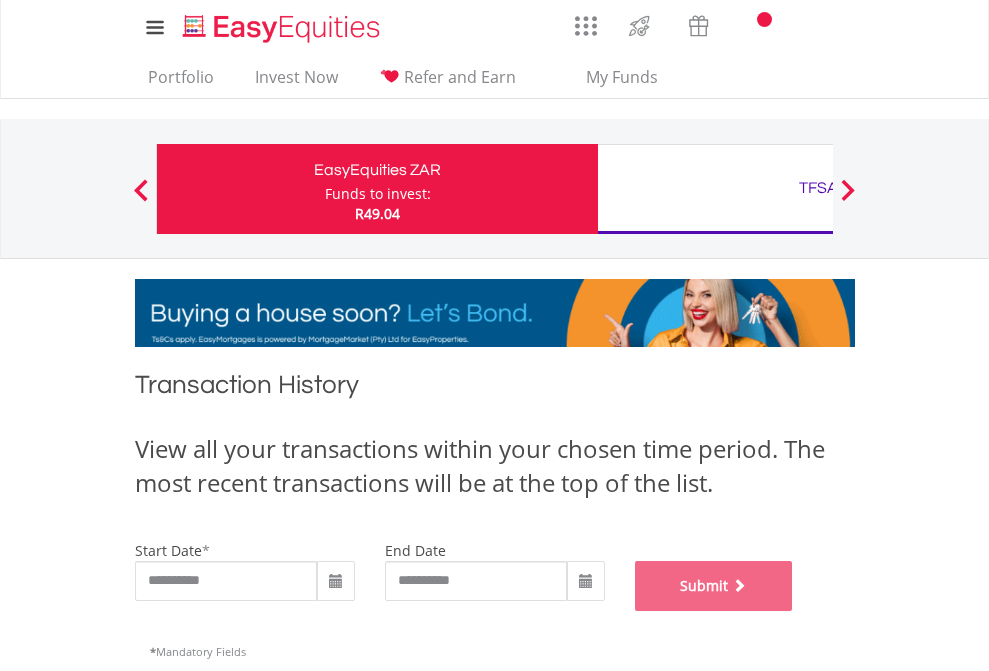 scroll, scrollTop: 811, scrollLeft: 0, axis: vertical 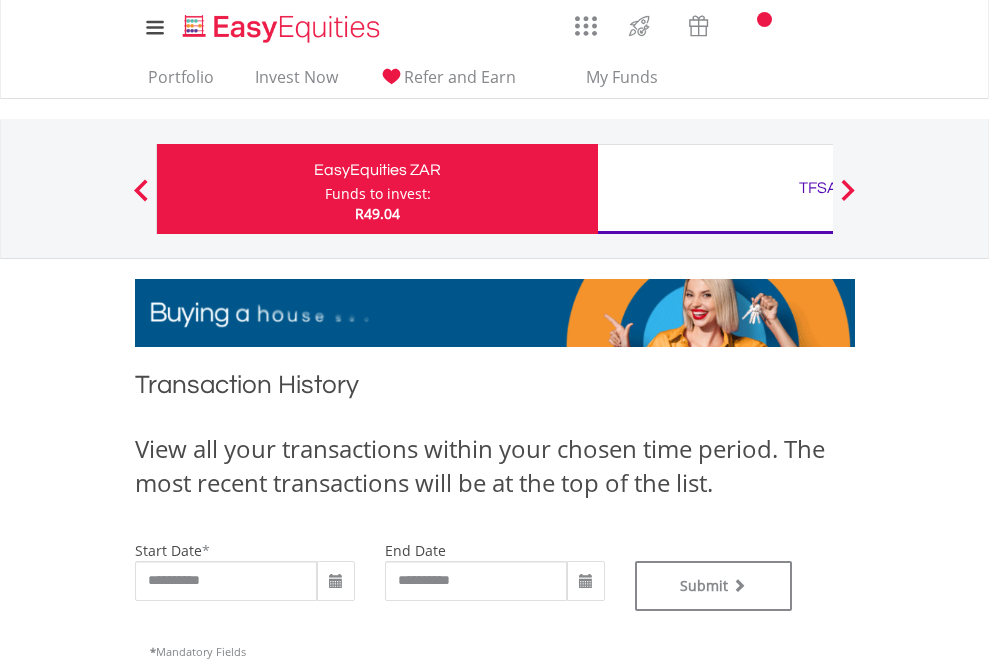 click on "TFSA" at bounding box center [818, 188] 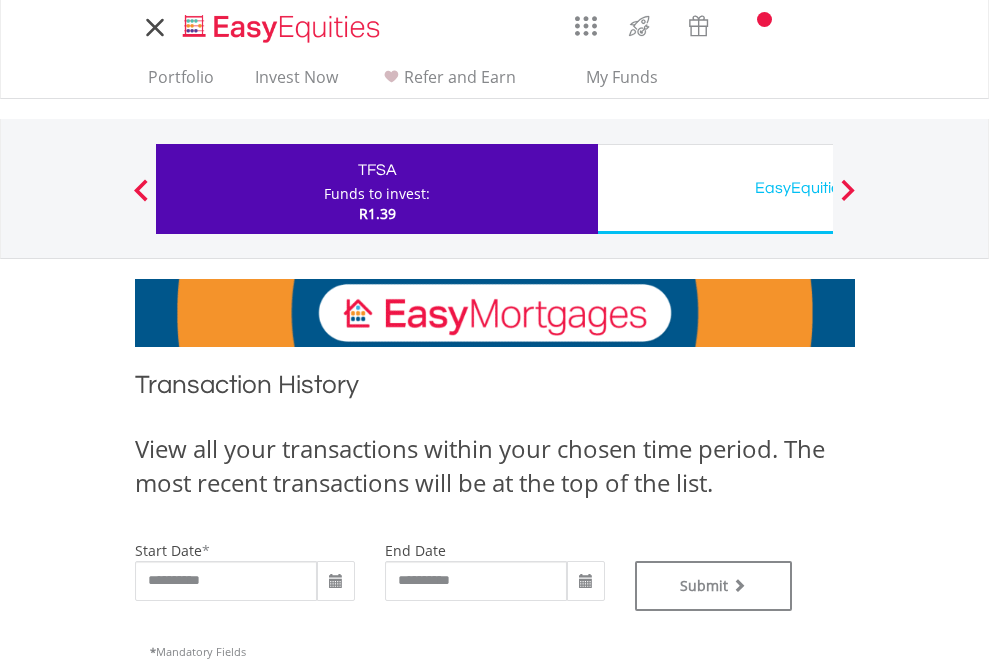scroll, scrollTop: 0, scrollLeft: 0, axis: both 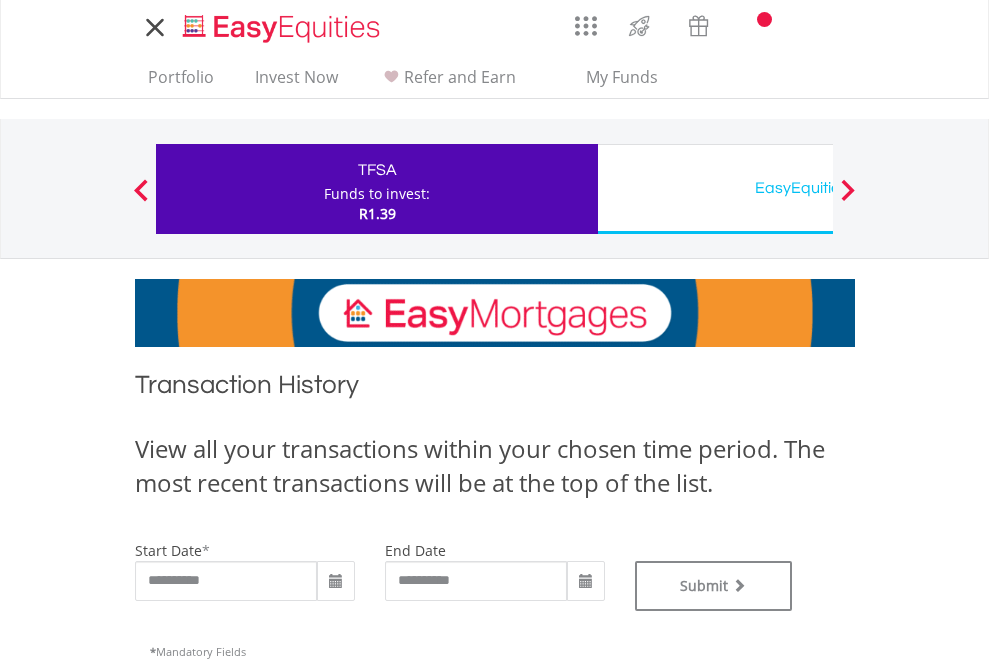 type on "**********" 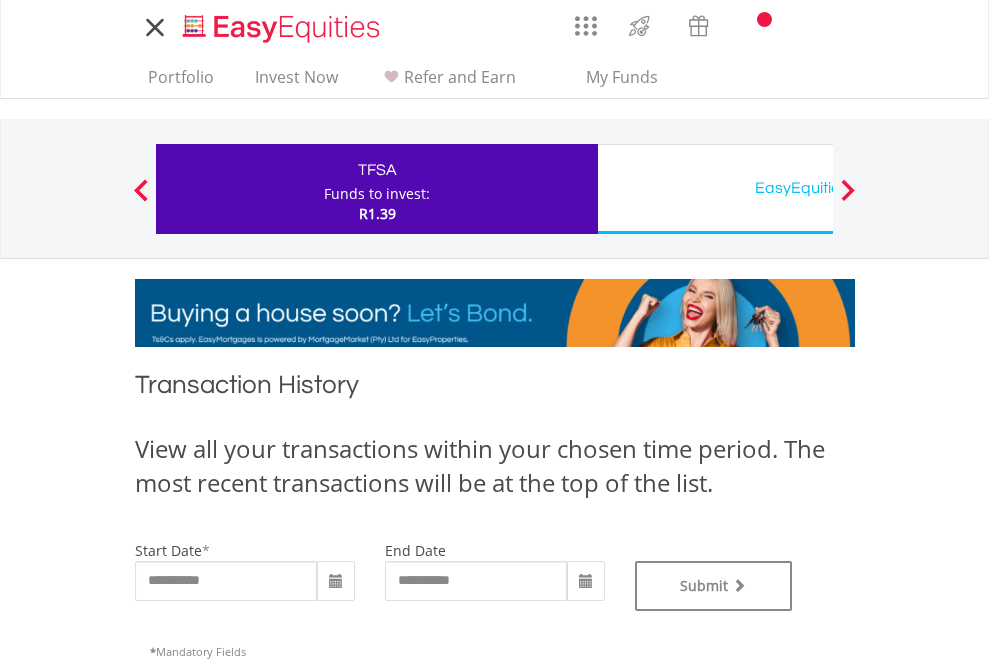type on "**********" 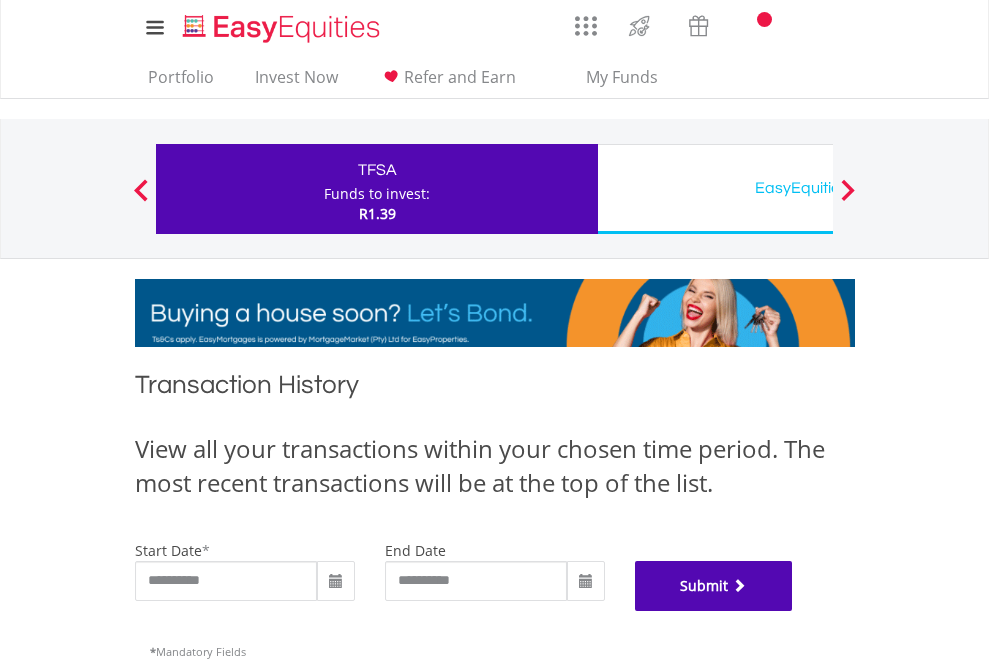 click on "Submit" at bounding box center (714, 586) 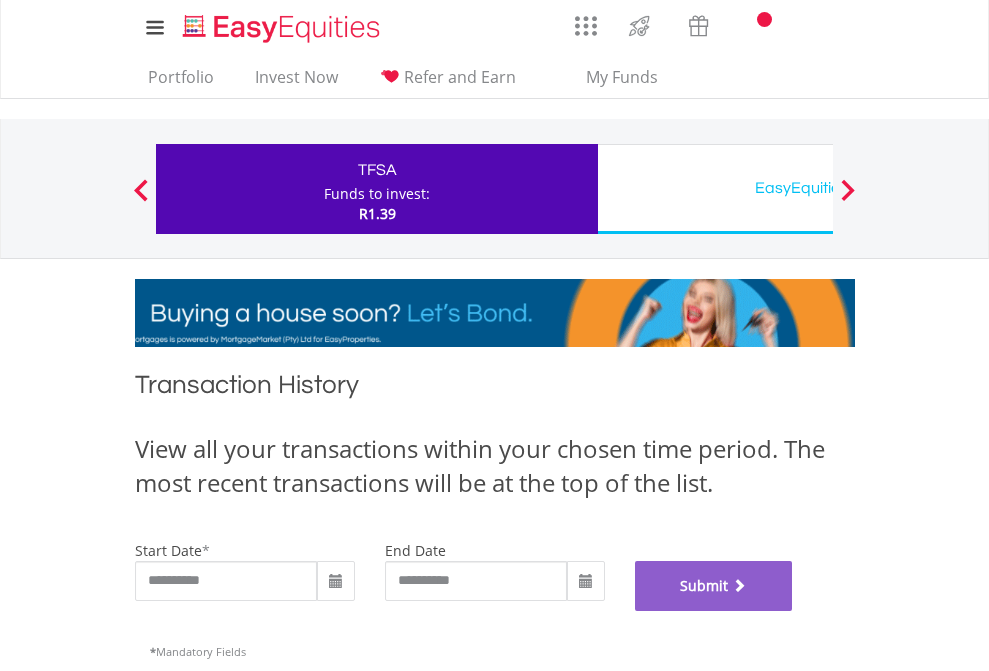 scroll, scrollTop: 811, scrollLeft: 0, axis: vertical 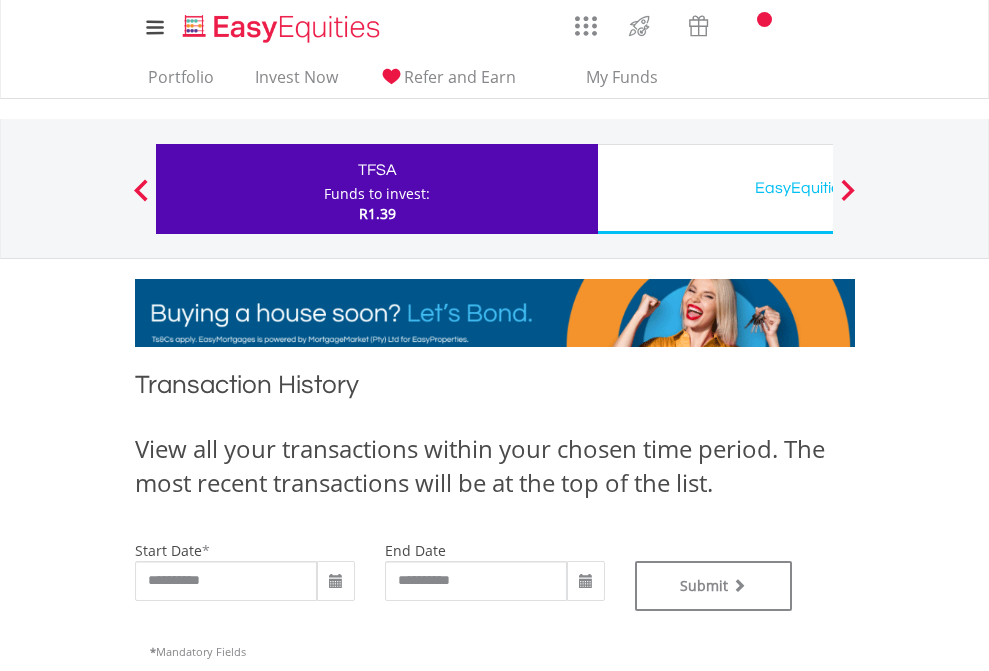 click on "EasyEquities USD" at bounding box center (818, 188) 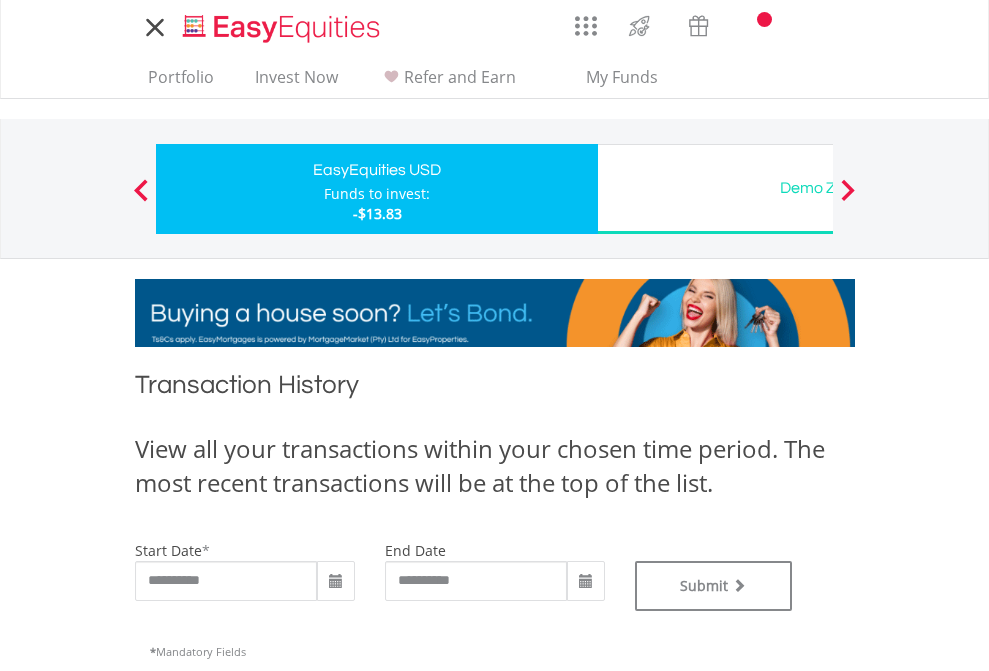 scroll, scrollTop: 0, scrollLeft: 0, axis: both 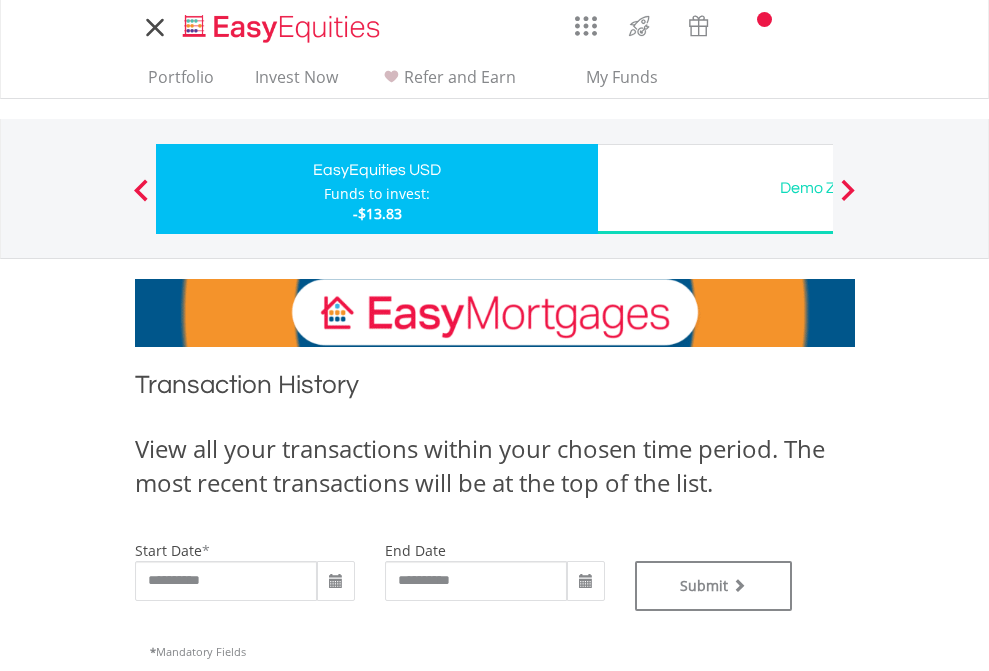 type on "**********" 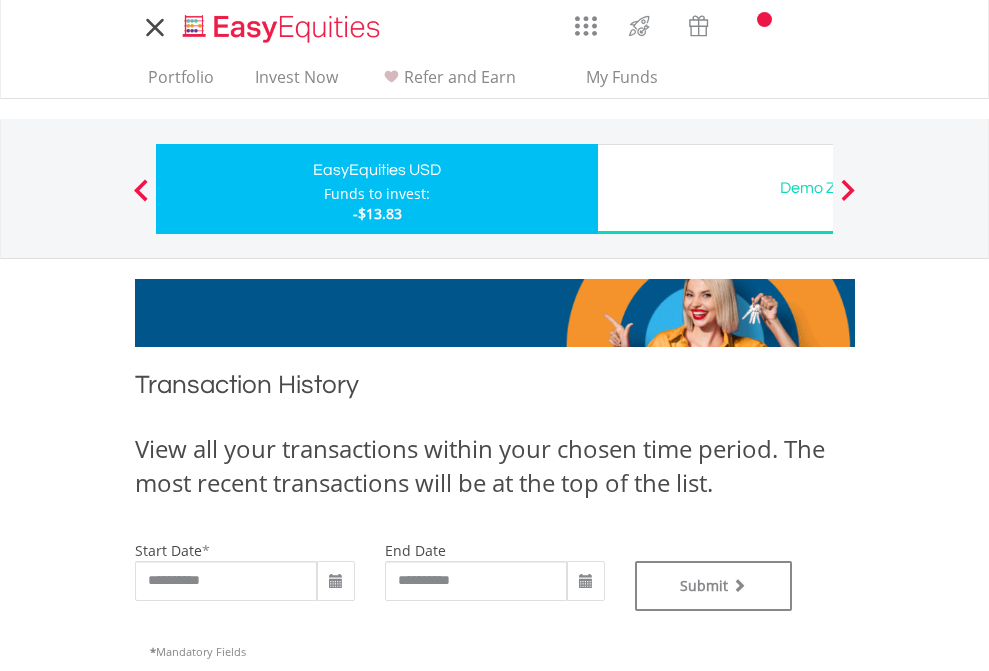 type on "**********" 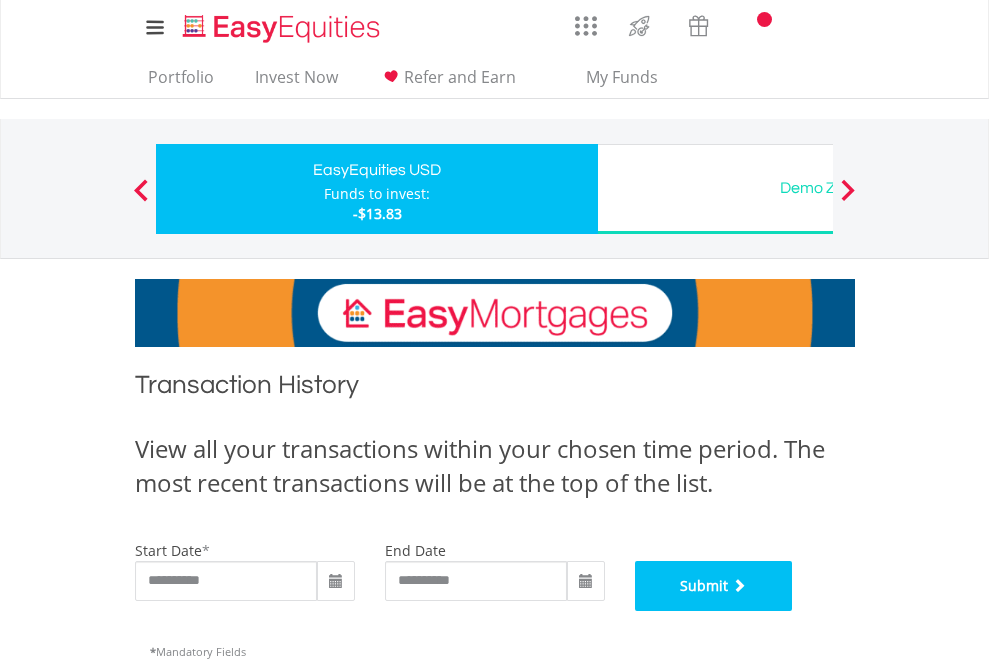 click on "Submit" at bounding box center (714, 586) 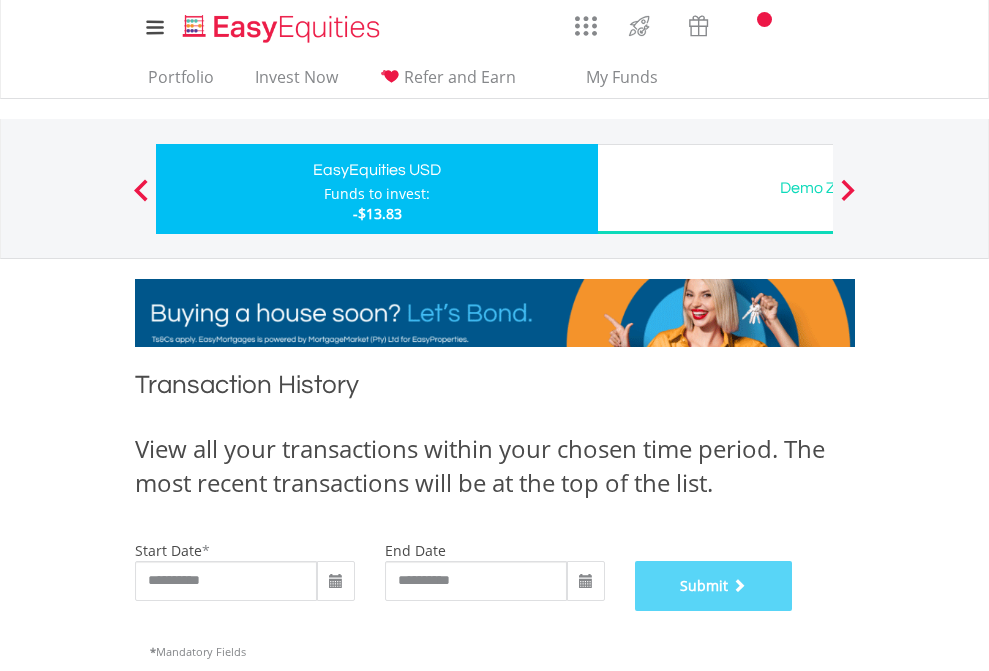scroll, scrollTop: 811, scrollLeft: 0, axis: vertical 